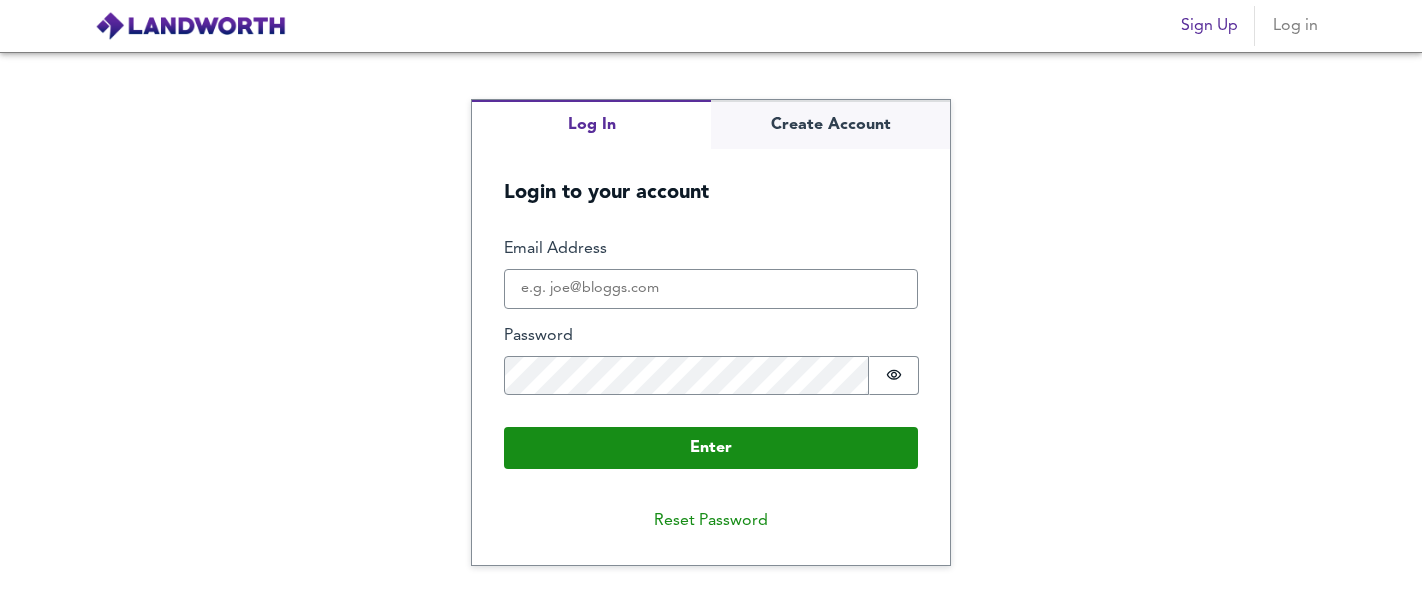 scroll, scrollTop: 0, scrollLeft: 0, axis: both 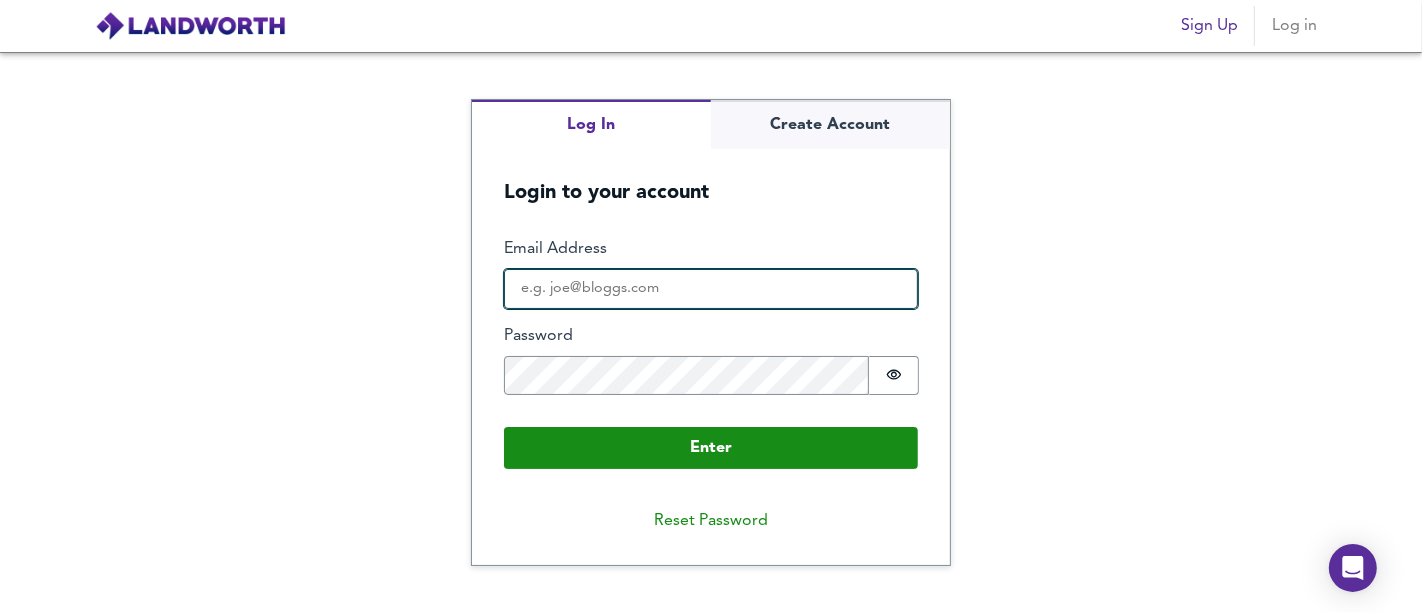 type on "[USERNAME]@[DOMAIN]" 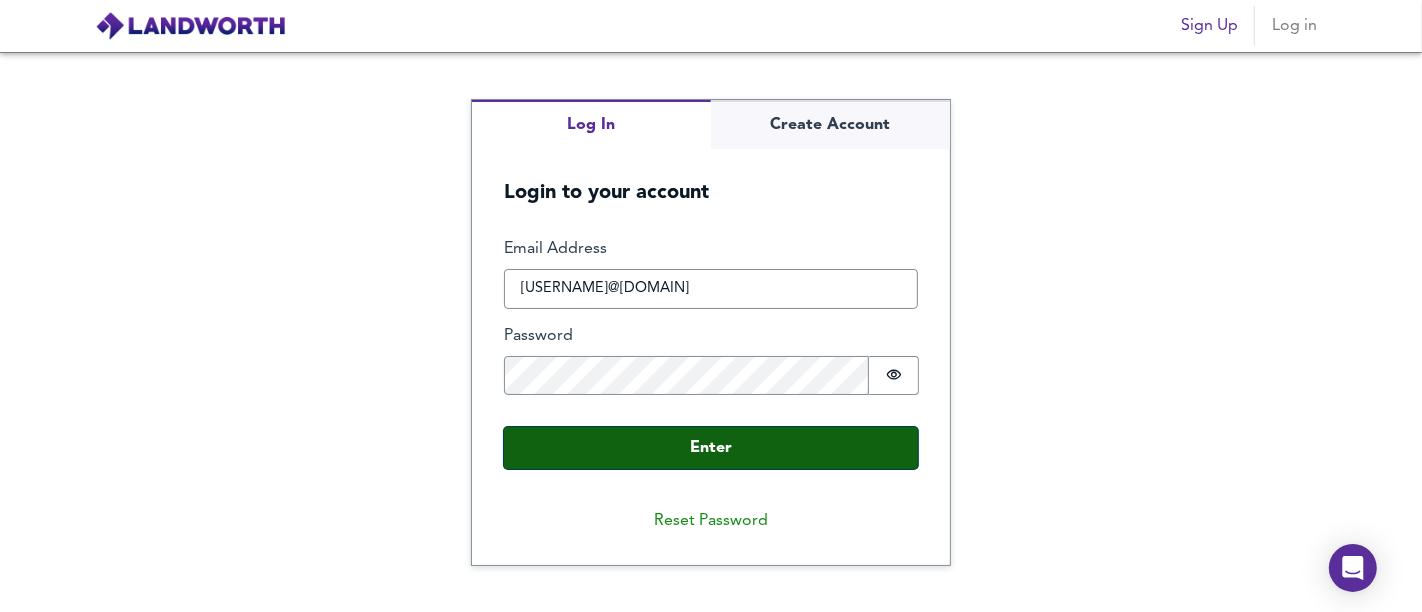 click on "Enter" at bounding box center (711, 448) 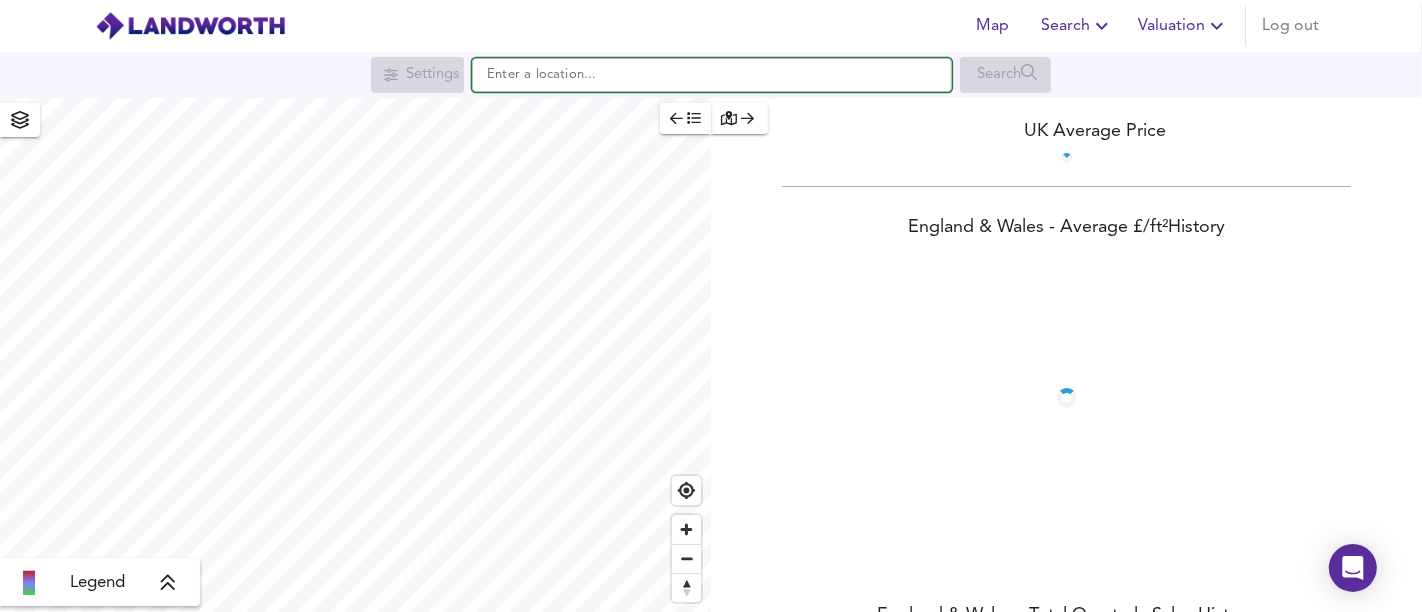 click at bounding box center (712, 75) 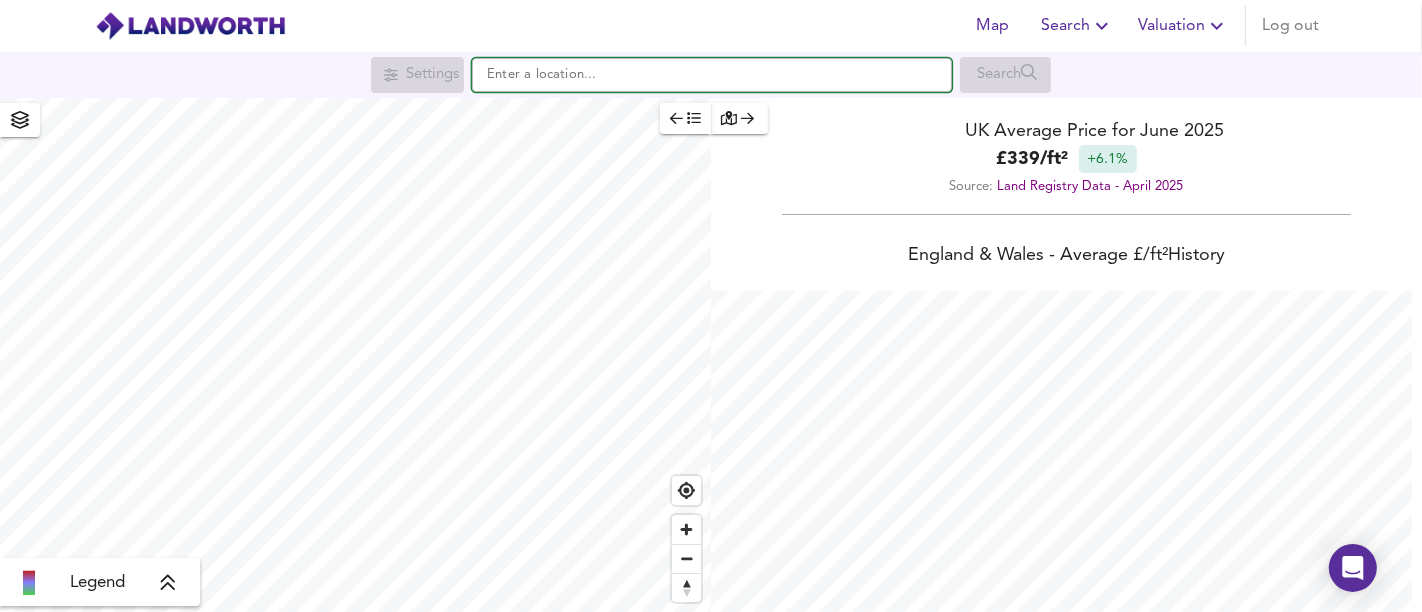 scroll, scrollTop: 999387, scrollLeft: 998577, axis: both 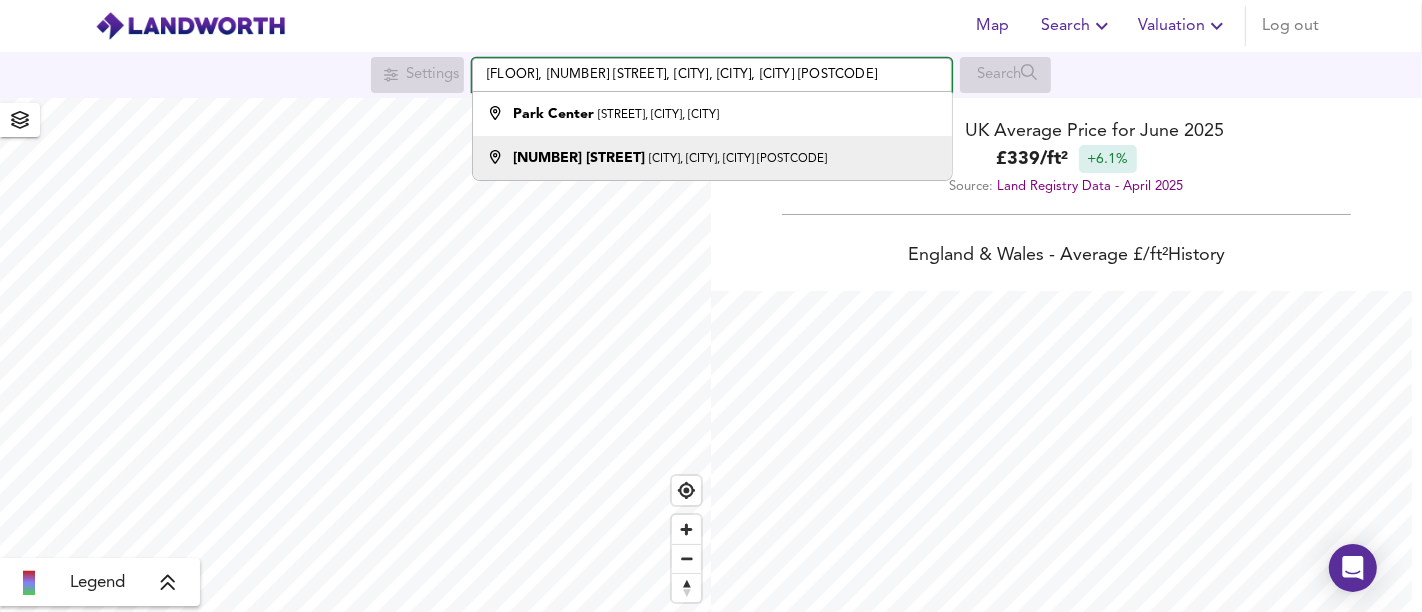 type on "[FLOOR], [NUMBER] [STREET], [CITY], [CITY], [CITY] [POSTCODE]" 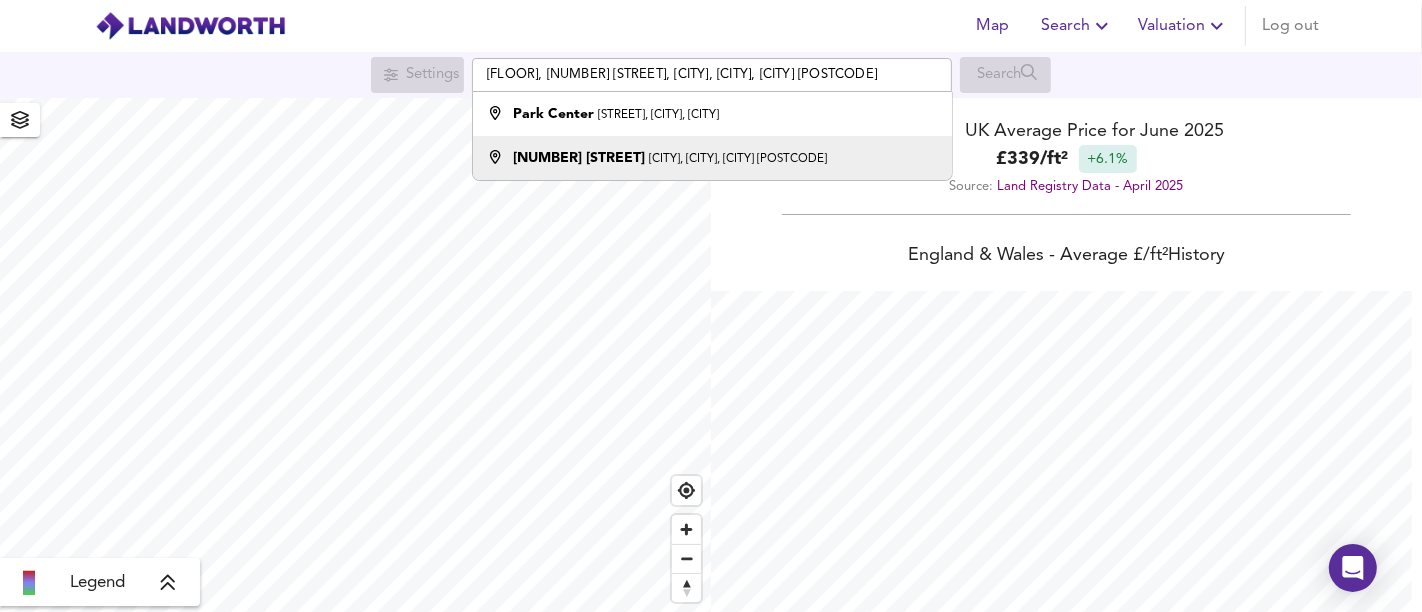 click on "[CITY], [CITY], [CITY] [POSTCODE]" at bounding box center (738, 159) 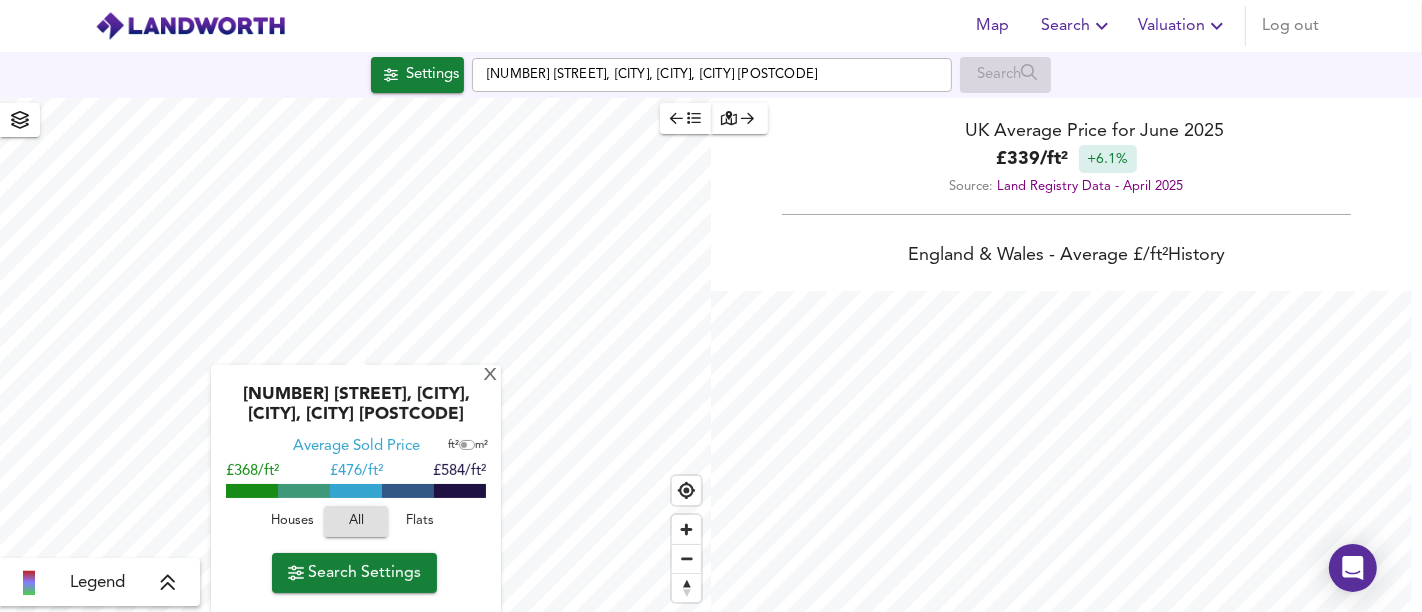 click on "Flats" at bounding box center [292, 521] 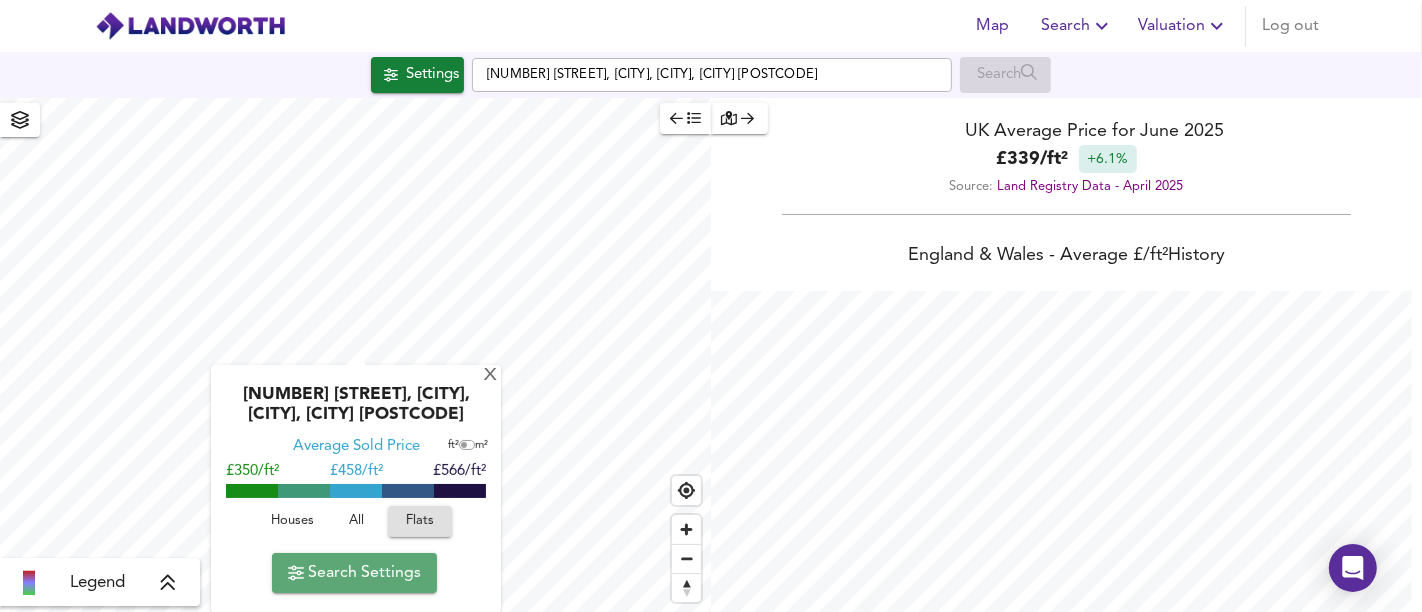 click on "Search Settings" at bounding box center (354, 573) 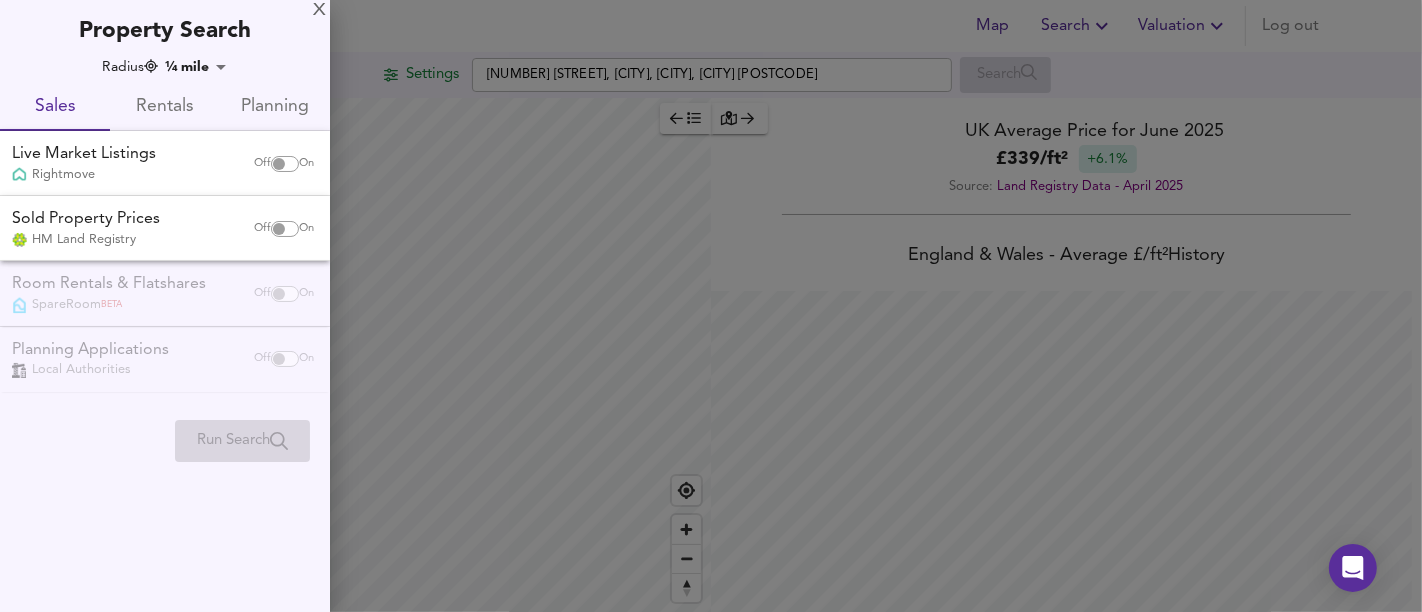 click at bounding box center [279, 164] 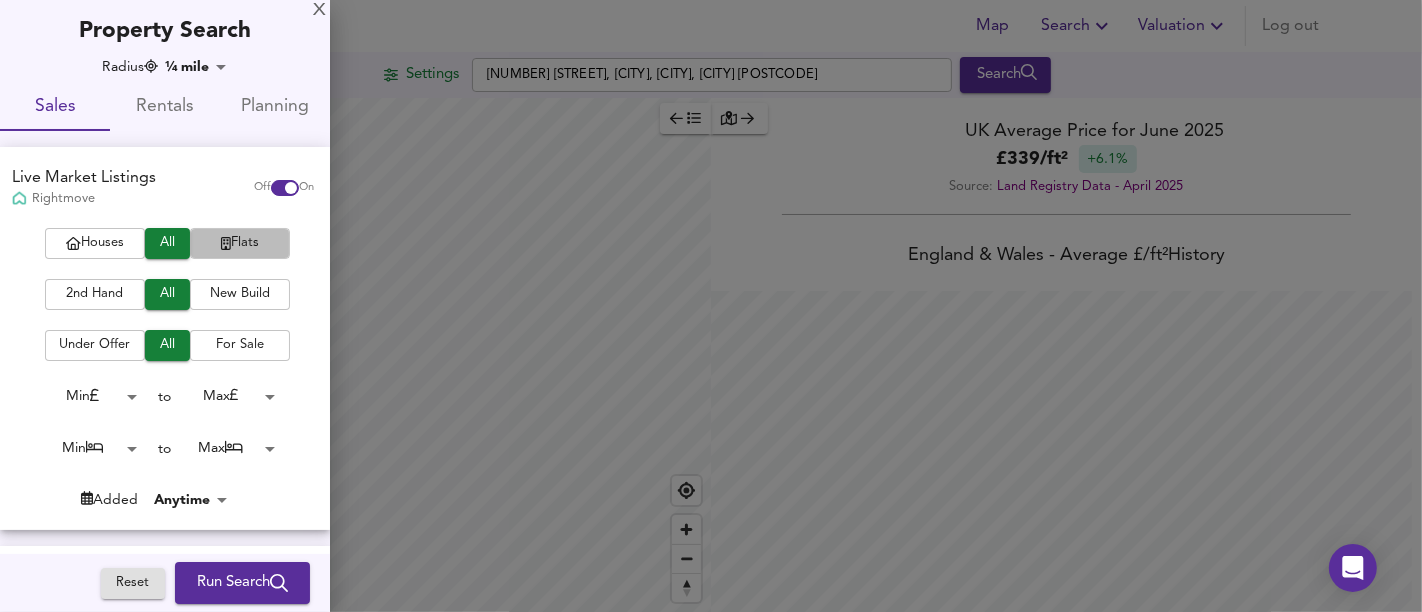 click on "Flats" at bounding box center [240, 243] 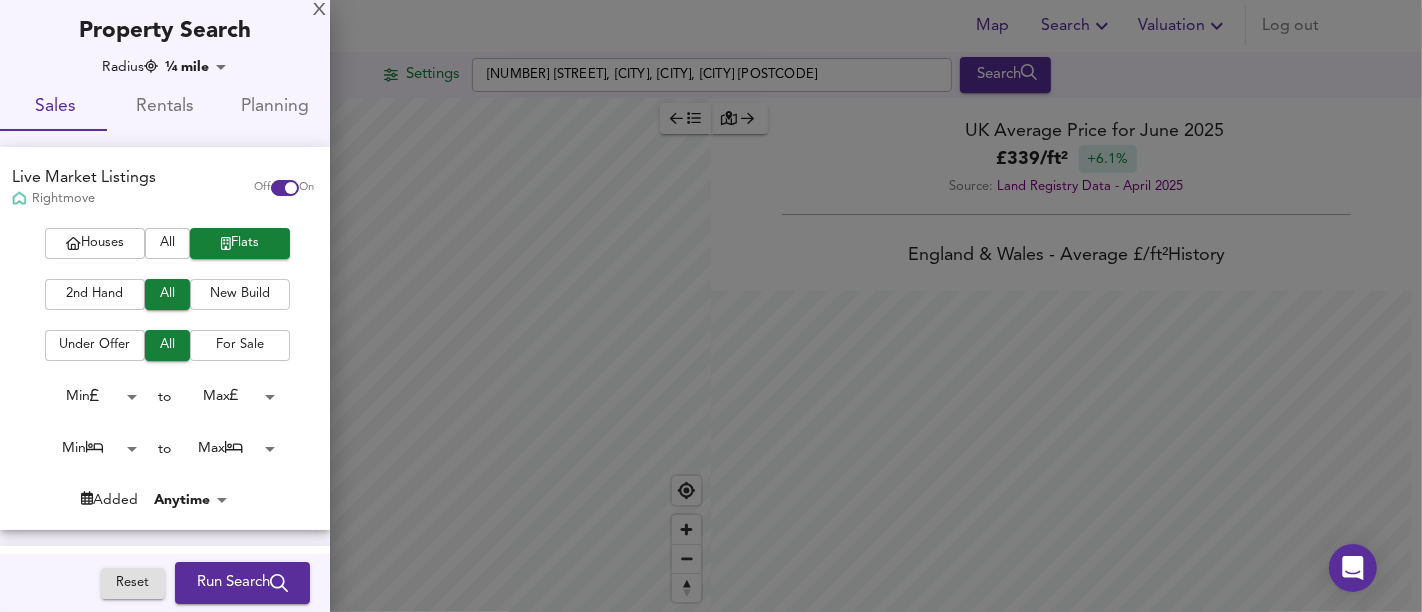 click on "New Build" at bounding box center (240, 294) 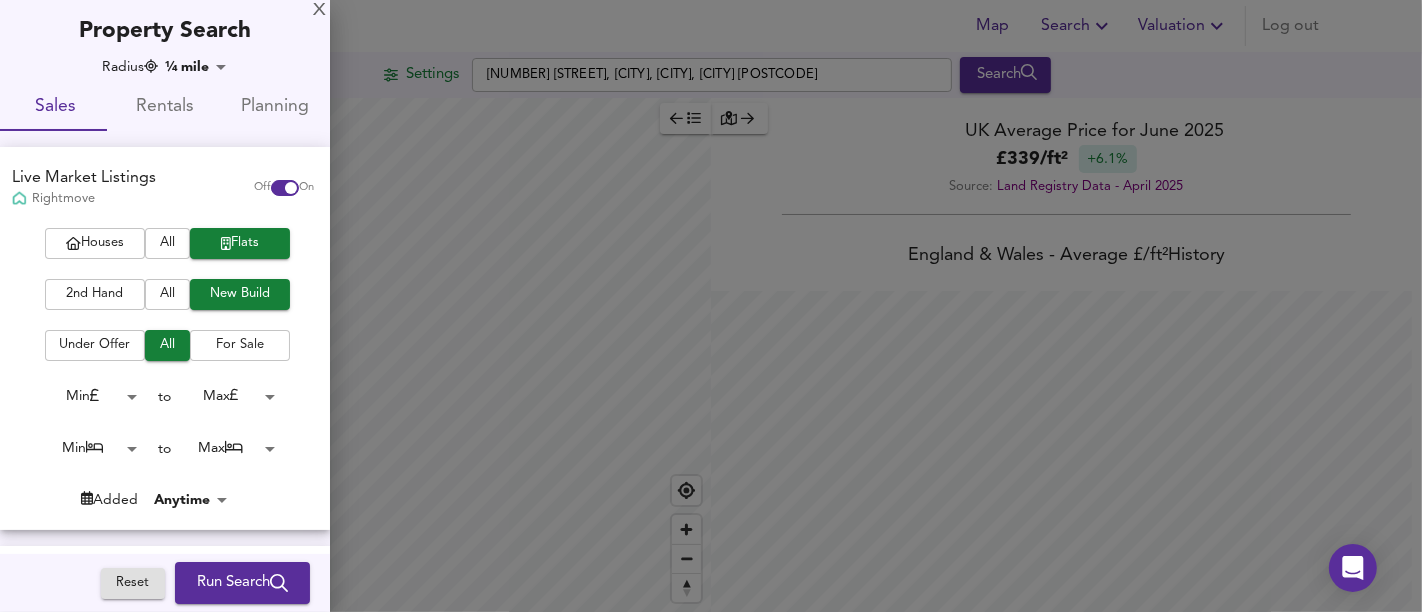 click on "Run Search" at bounding box center (242, 583) 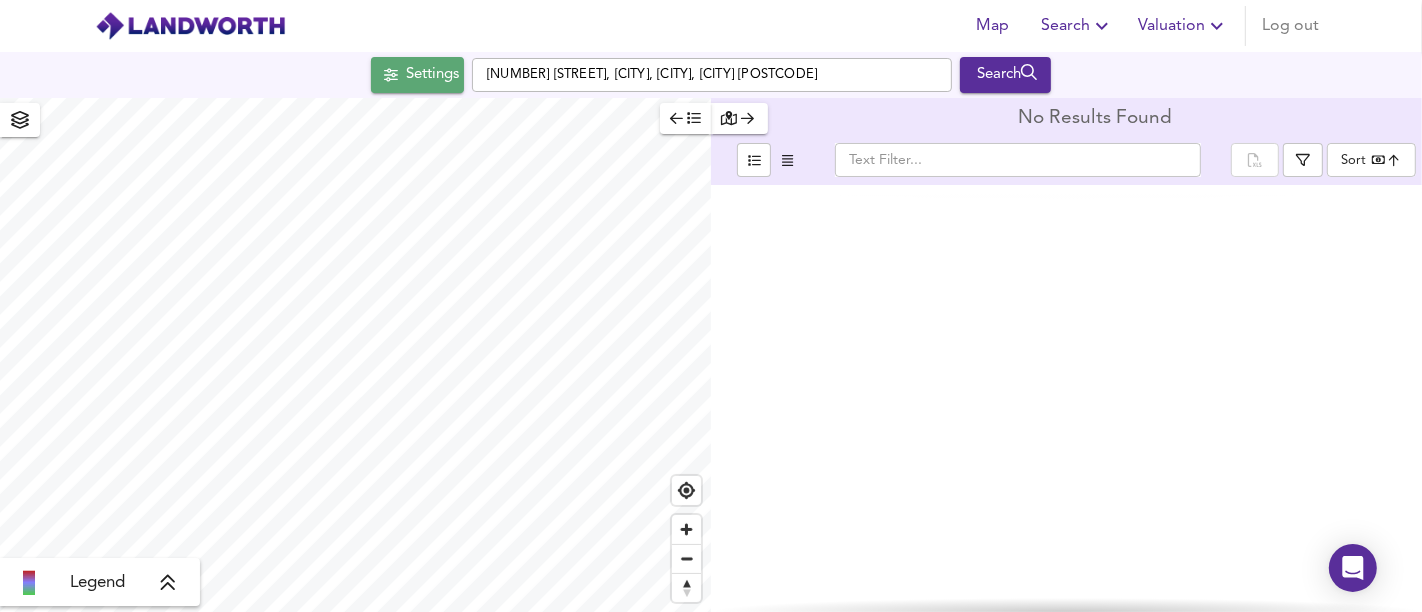 click on "Settings" at bounding box center (432, 75) 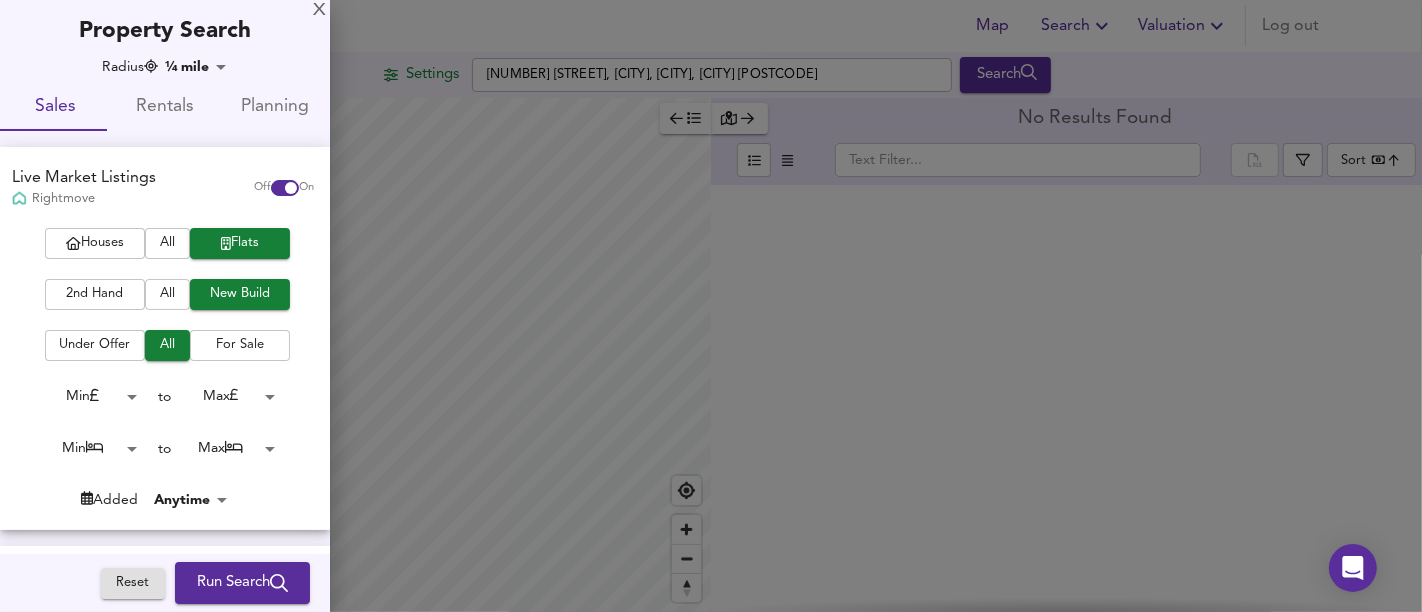 click on "All" at bounding box center (167, 294) 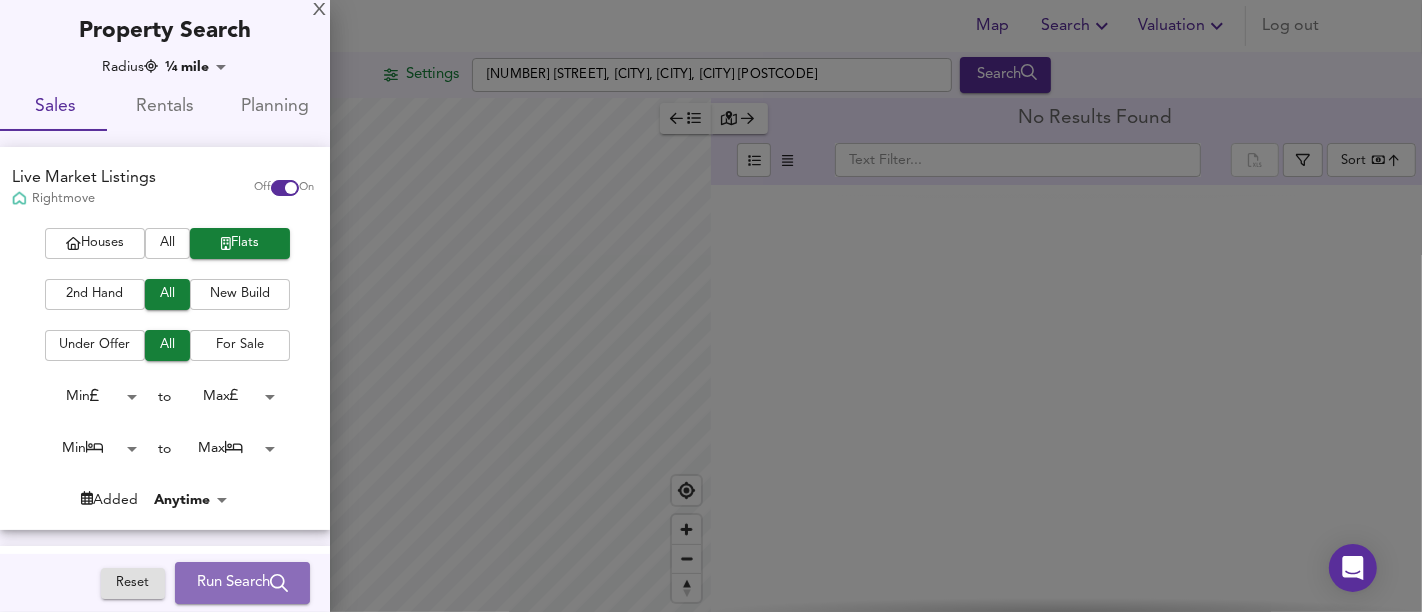 click on "Run Search" at bounding box center [242, 583] 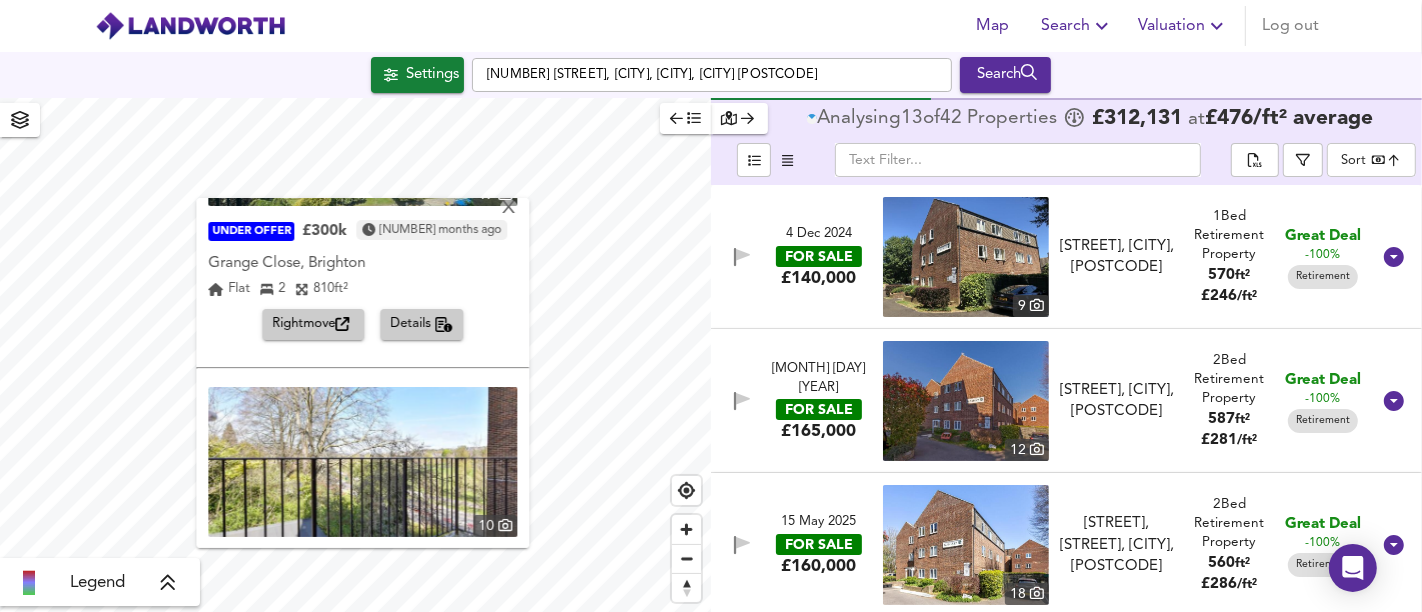scroll, scrollTop: 0, scrollLeft: 0, axis: both 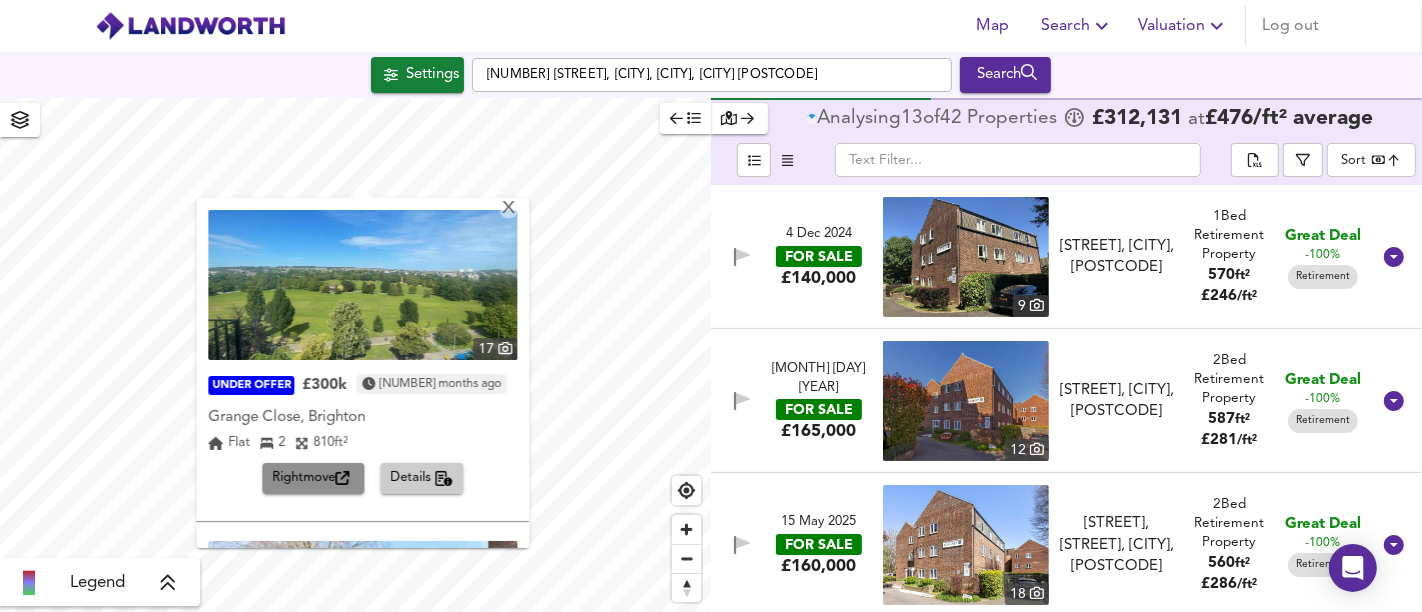 click on "Rightmove" at bounding box center (314, 478) 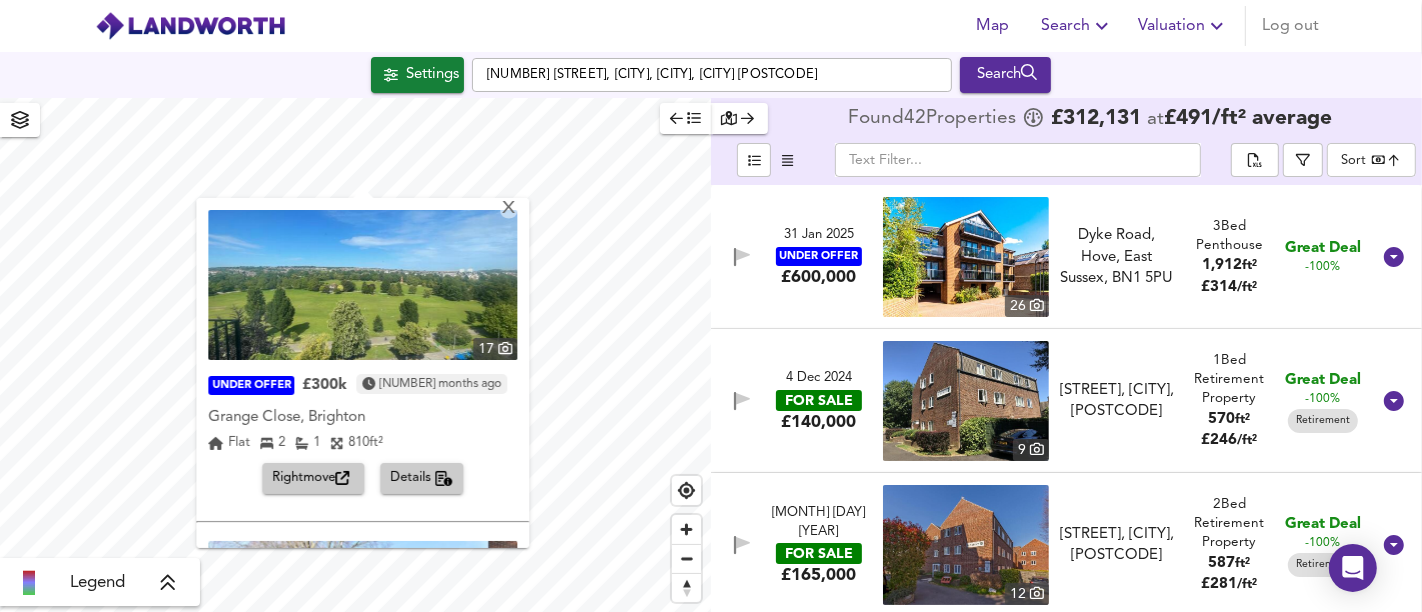 scroll, scrollTop: 294, scrollLeft: 0, axis: vertical 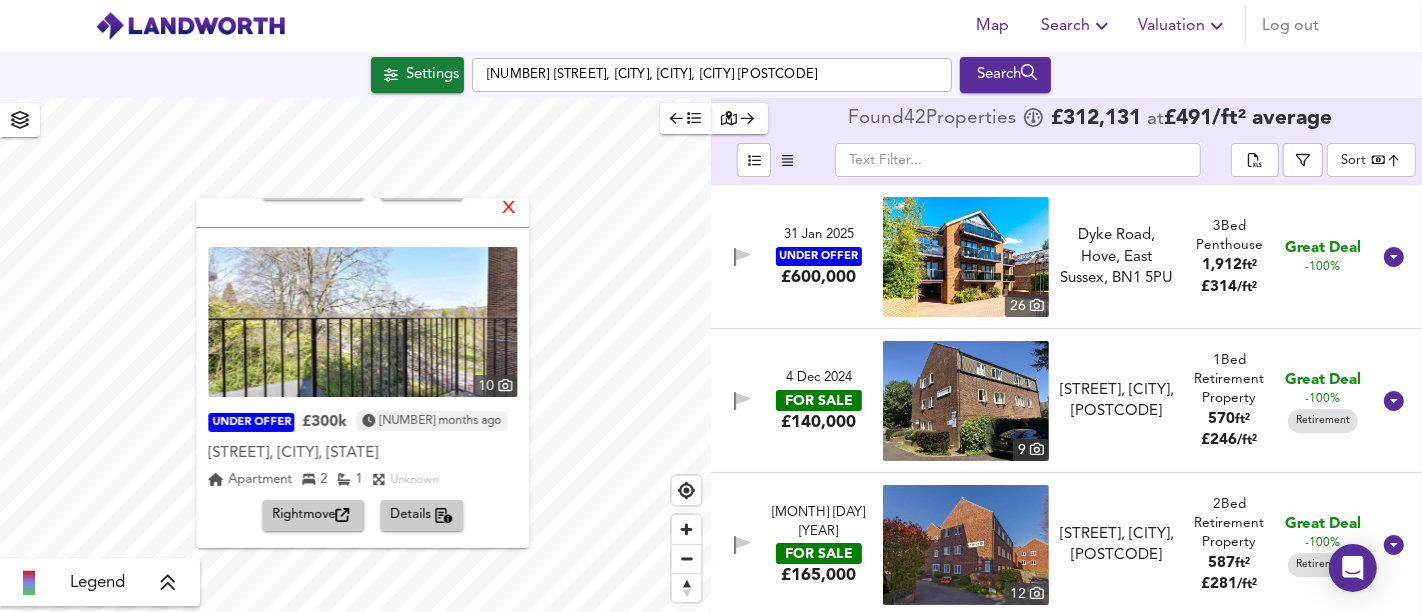 click on "X" at bounding box center [509, 209] 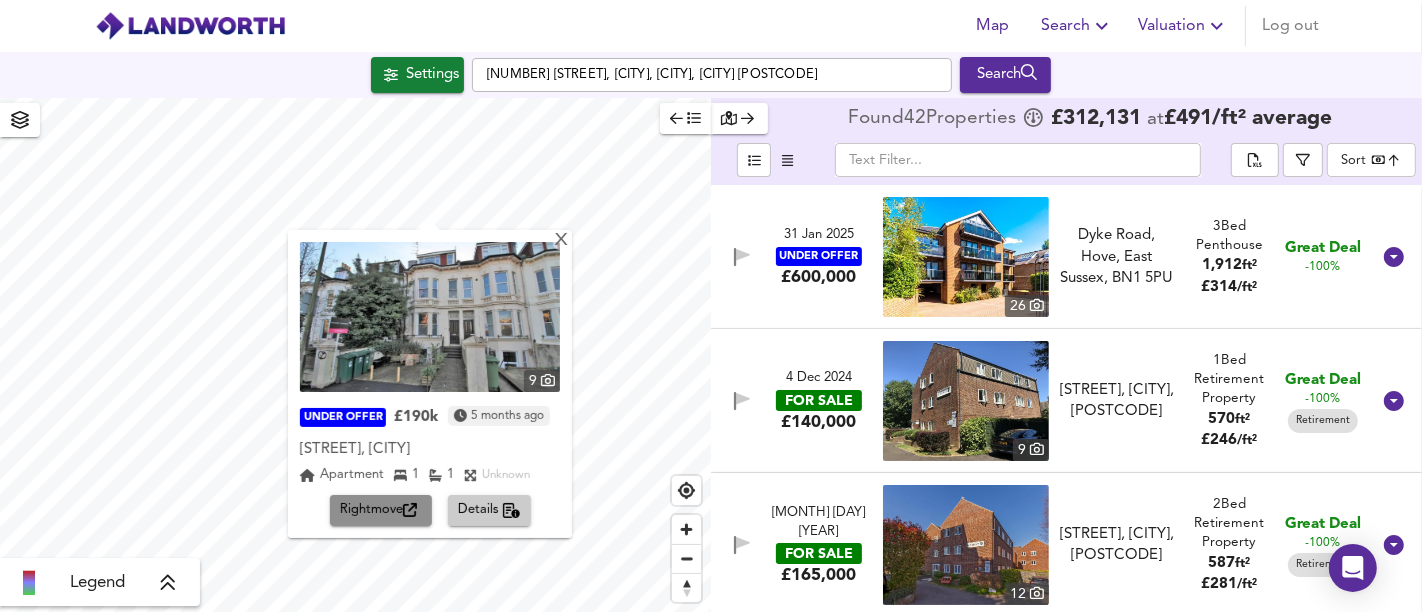 click on "Rightmove" at bounding box center (381, 510) 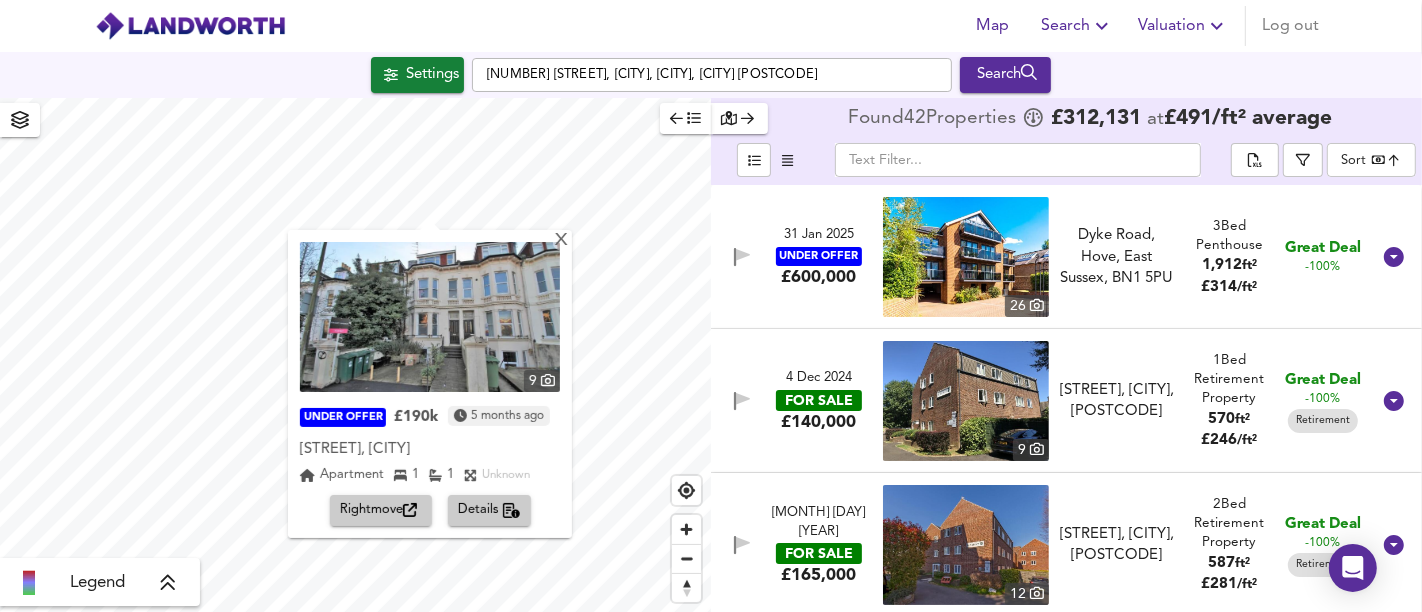 click on "UNDER OFFER £190k 5 months ago [STREET], [CITY] [STREET], [CITY] Apartment 1 1 Unknown Rightmove   Details" at bounding box center [430, 384] 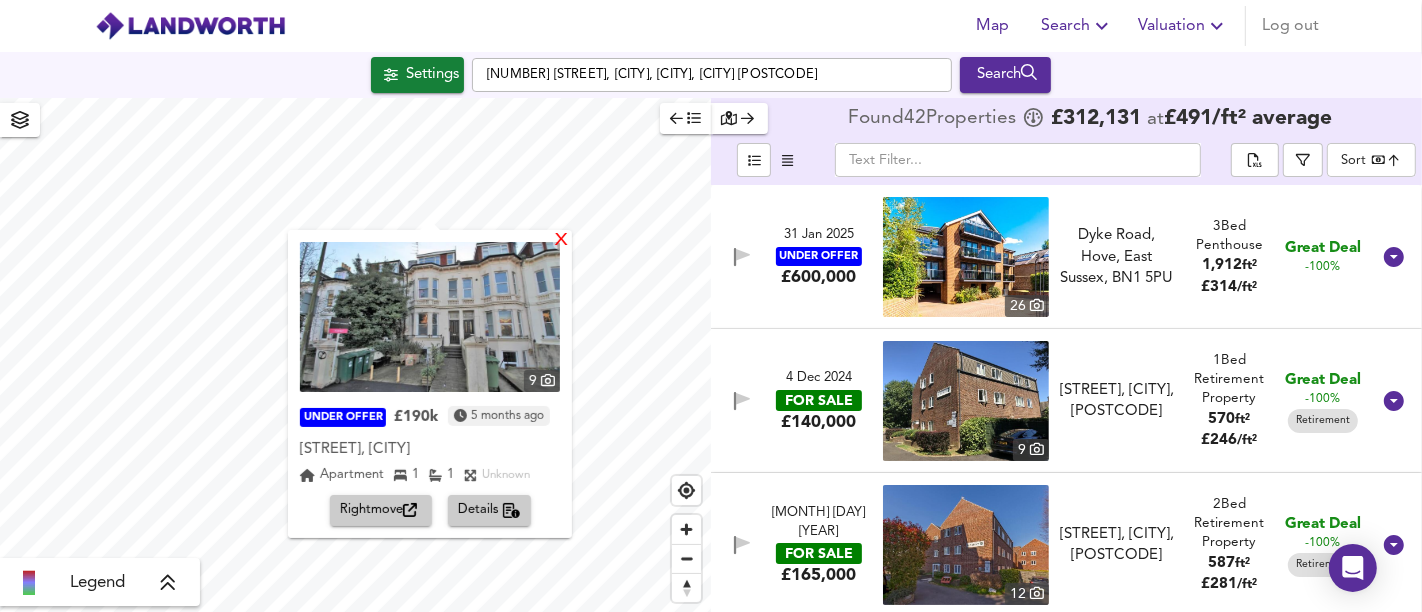 click on "X" at bounding box center [561, 241] 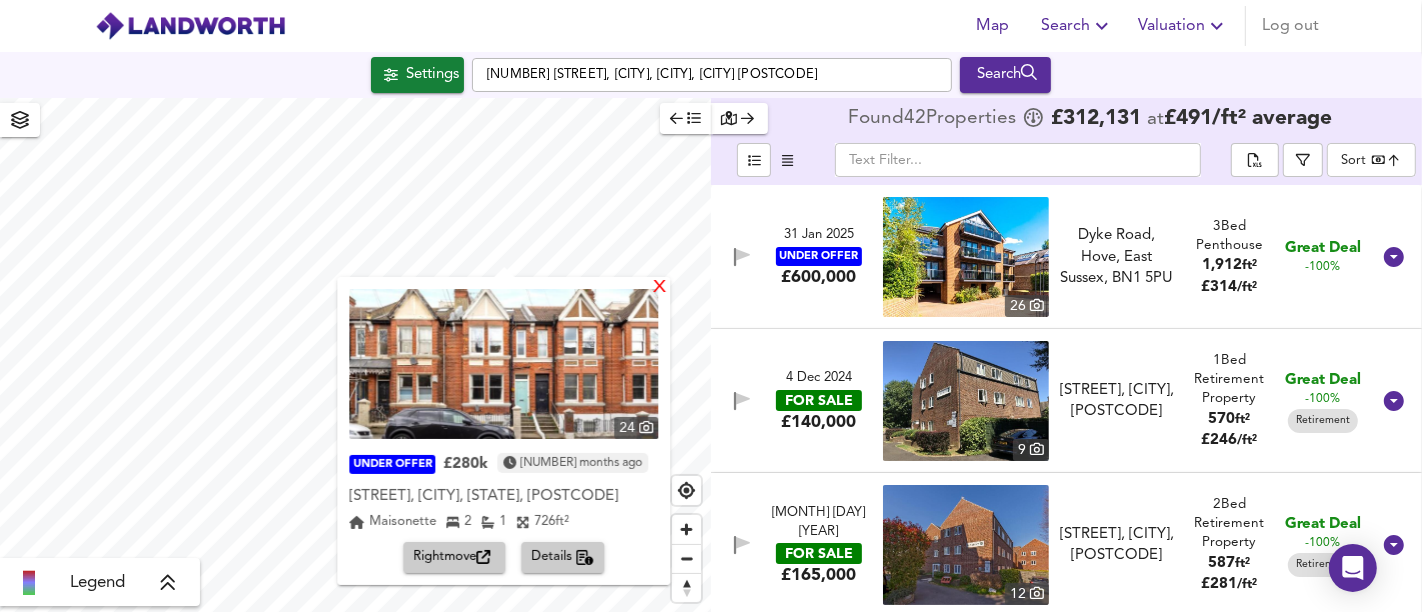 click on "X" at bounding box center (660, 288) 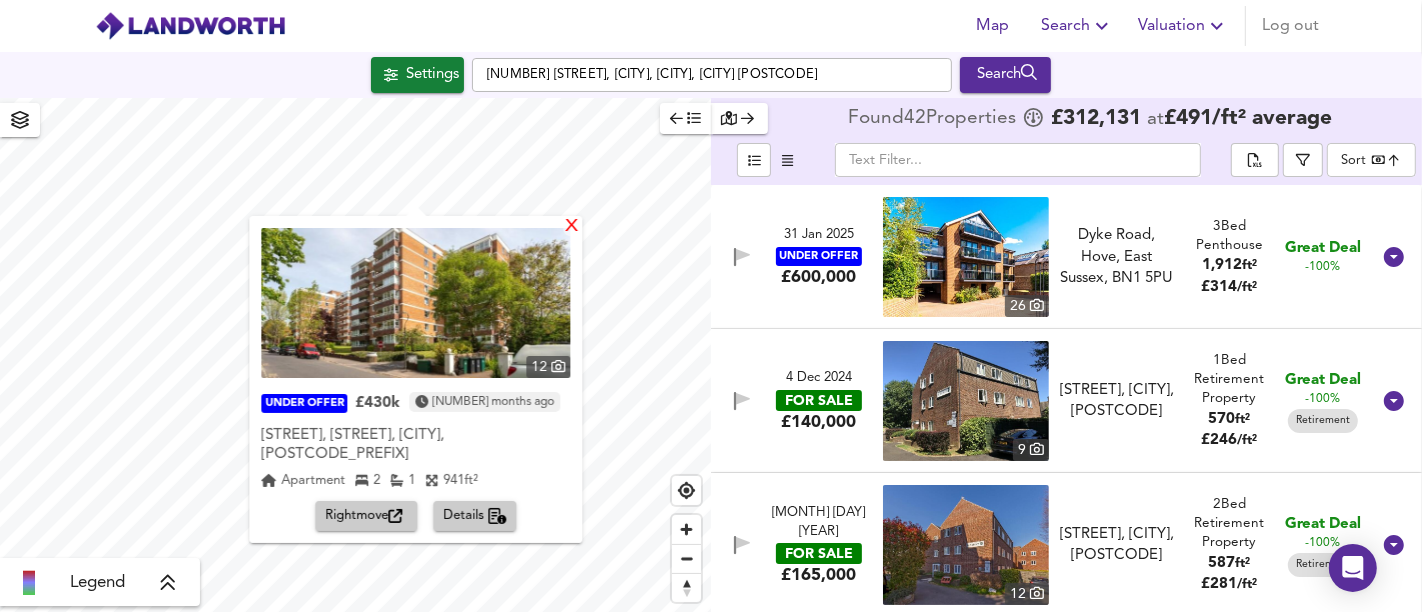 click on "X" at bounding box center (572, 227) 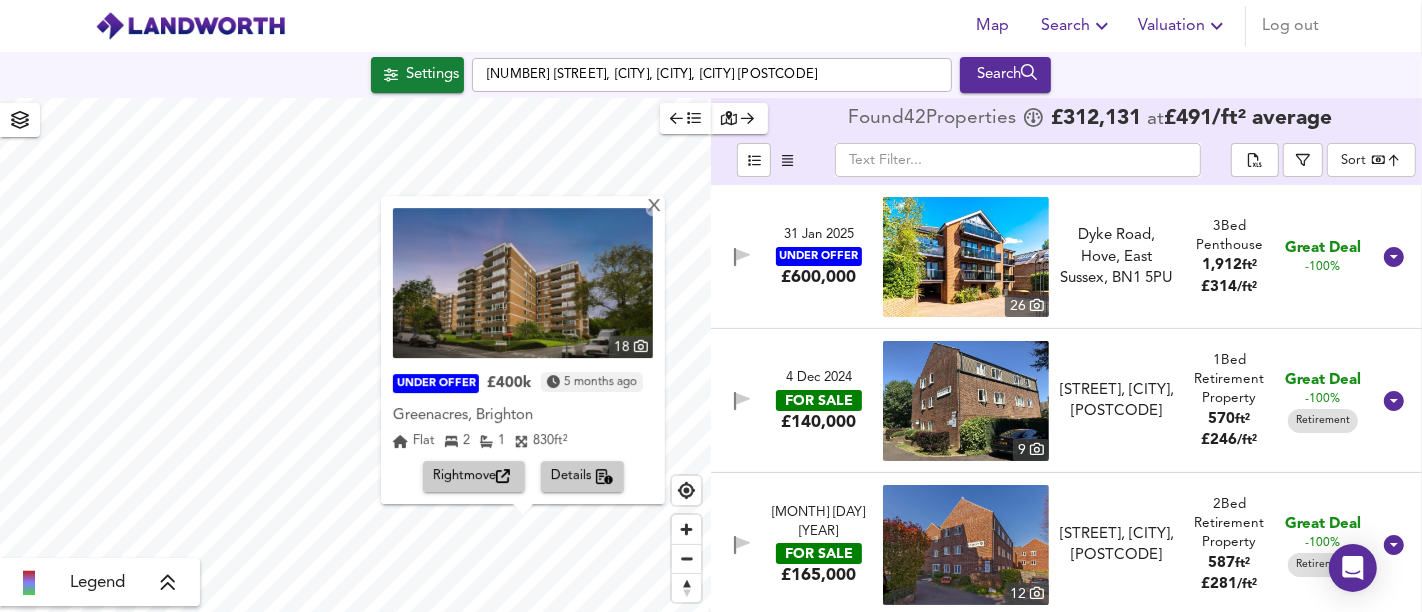 drag, startPoint x: 661, startPoint y: 214, endPoint x: 536, endPoint y: 78, distance: 184.7187 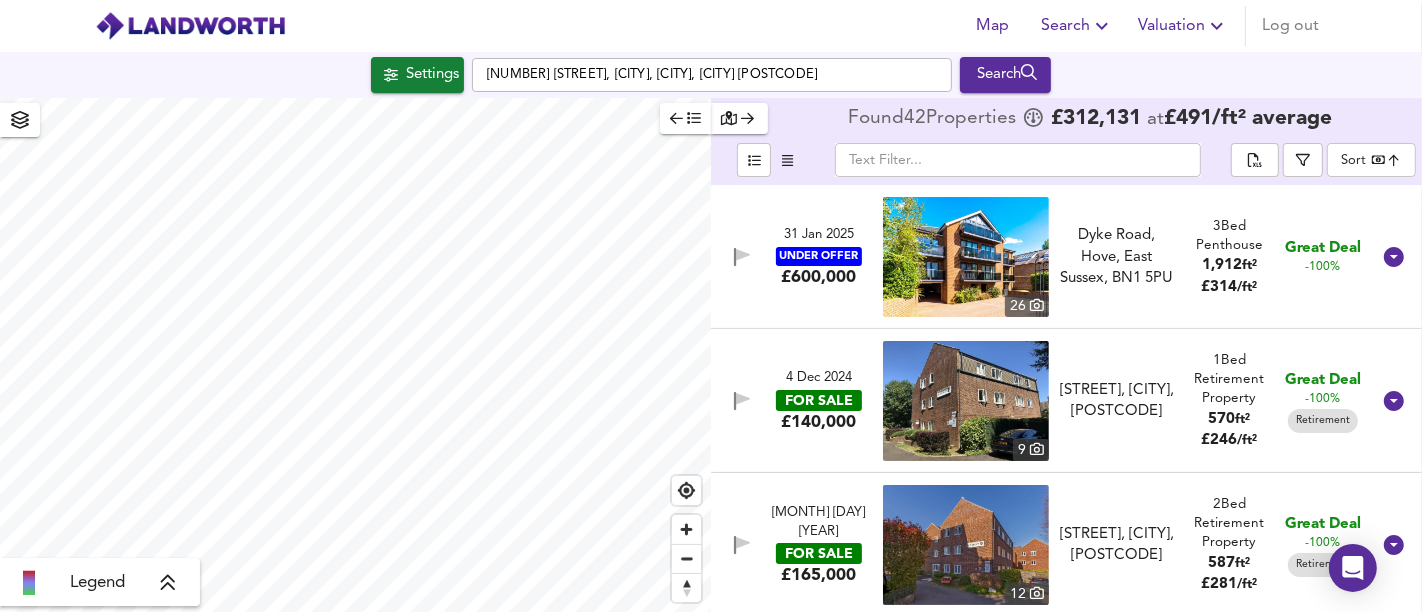 click on "Settings" at bounding box center [417, 75] 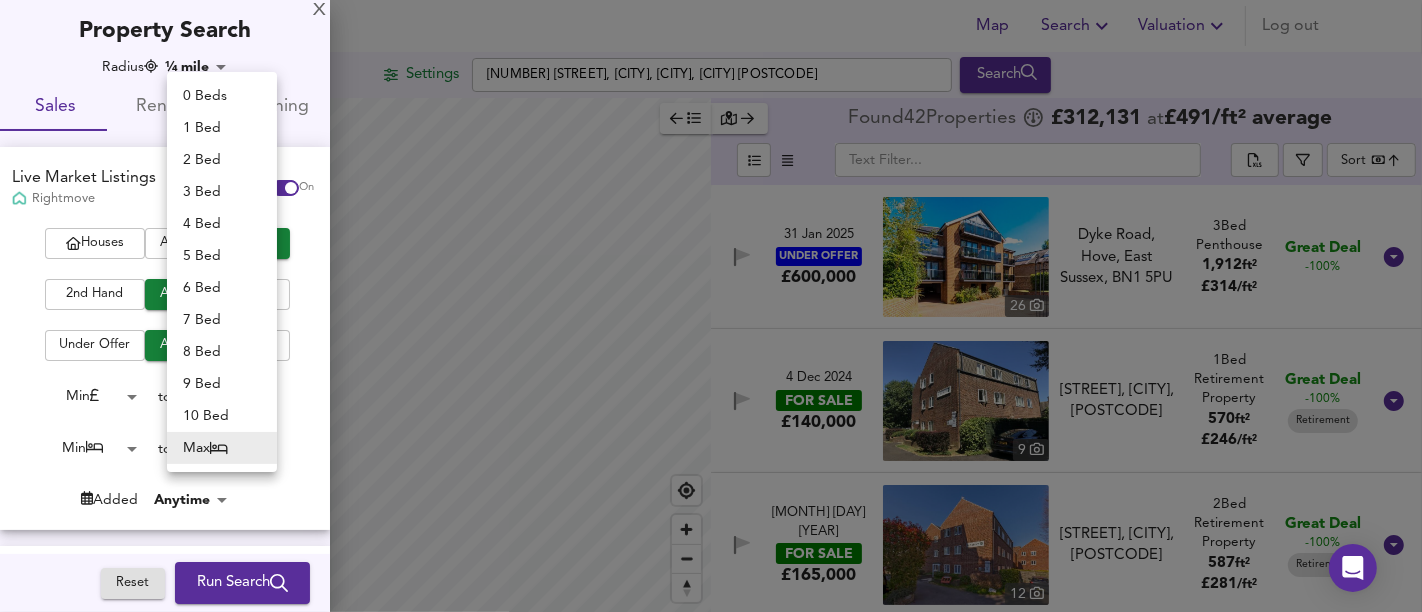 click on "Map Search Valuation Log out        Settings     [NUMBER] [STREET], [CITY], [CITY], [CITY] [POSTCODE]        Search            Legend       Found  42  Propert ies     £ 312,131   at  £ 491 / ft²   average              ​         Sort   bestdeal  [DATE] UNDER OFFER £600,000     26     [STREET], [CITY], [POSTCODE] [STREET], [CITY], [POSTCODE] 3  Bed   Penthouse 1,912 ft² £ 314 / ft²   Great Deal -100%  [DATE] FOR SALE £140,000     9     [STREET], [CITY], [POSTCODE] [STREET], [CITY] 1  Bed   Retirement Property 570 ft² £ 246 / ft²   Great Deal -100% Retirement  [DATE] FOR SALE £165,000     12     [STREET], [CITY], [POSTCODE] [STREET], [CITY] 2  Bed   Retirement Property 587 ft² £ 281 / ft²   Great Deal -100% Retirement  [DATE] FOR SALE £160,000     18     [STREET], [STREET], [CITY], [POSTCODE] [STREET], [STREET], [CITY] 2  Bed   Retirement Property 560 ft² £ 286 / ft²   Great Deal -100%" at bounding box center [711, 306] 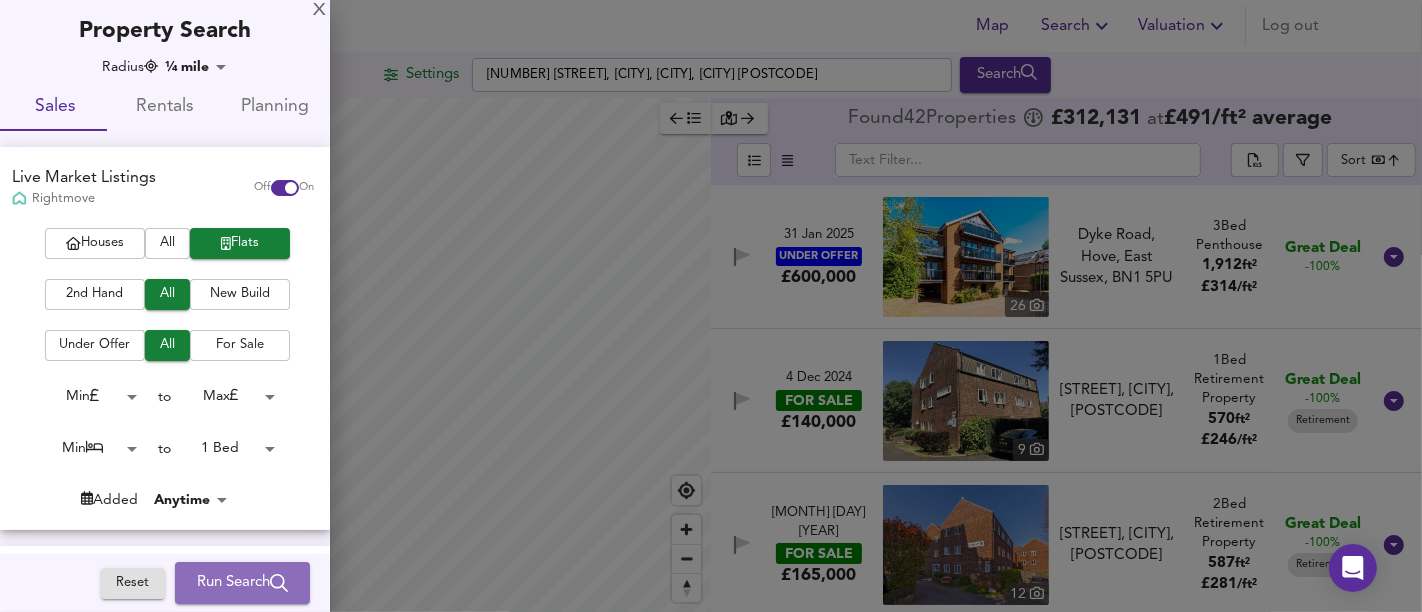 click on "Run Search" at bounding box center (242, 583) 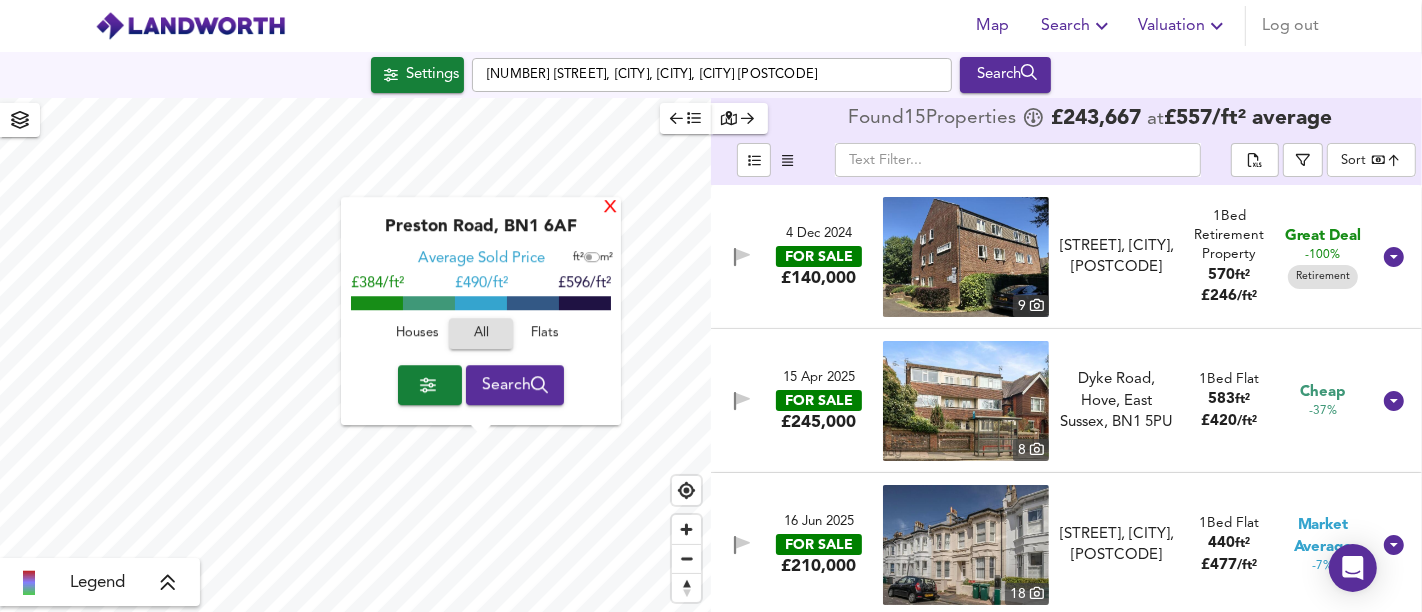 click on "X" at bounding box center [610, 208] 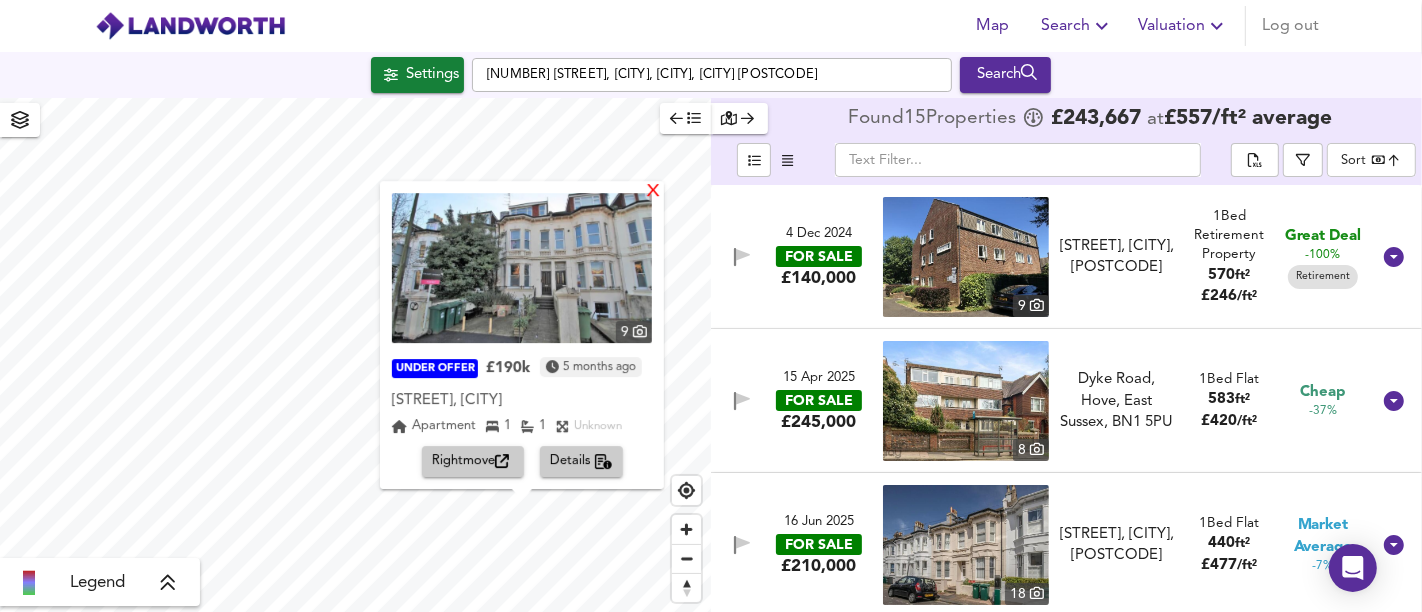 click on "X" at bounding box center (653, 192) 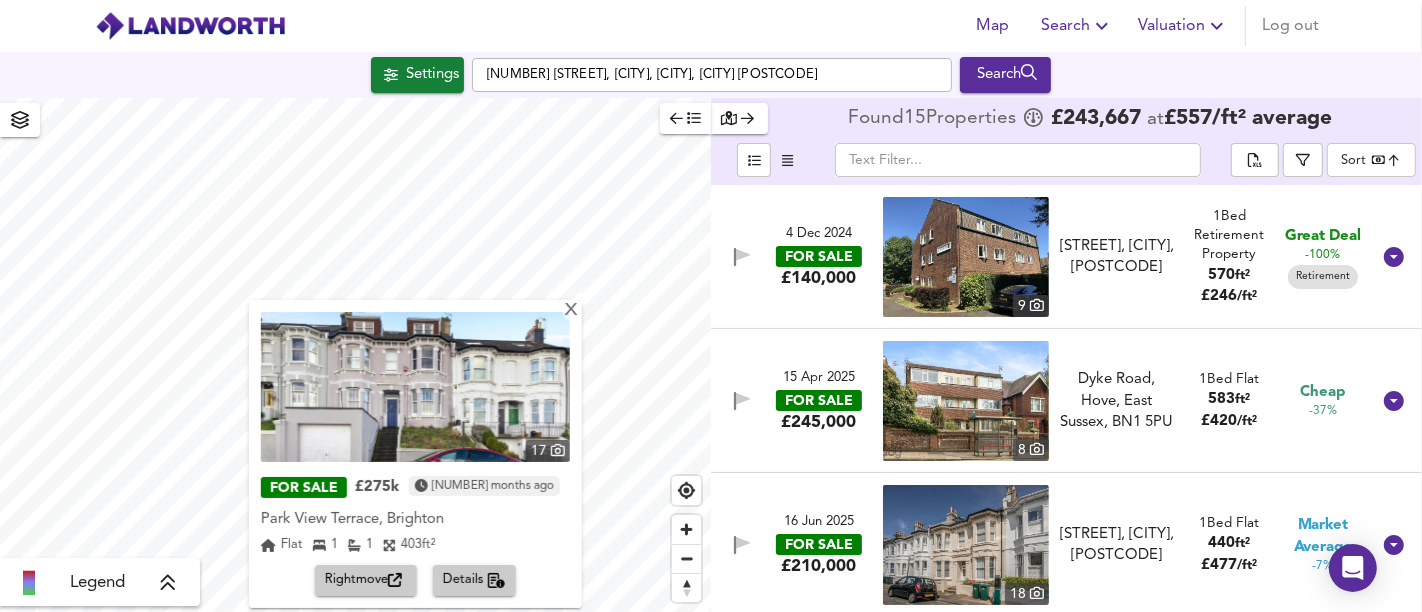 click on "Rightmove" at bounding box center (366, 580) 